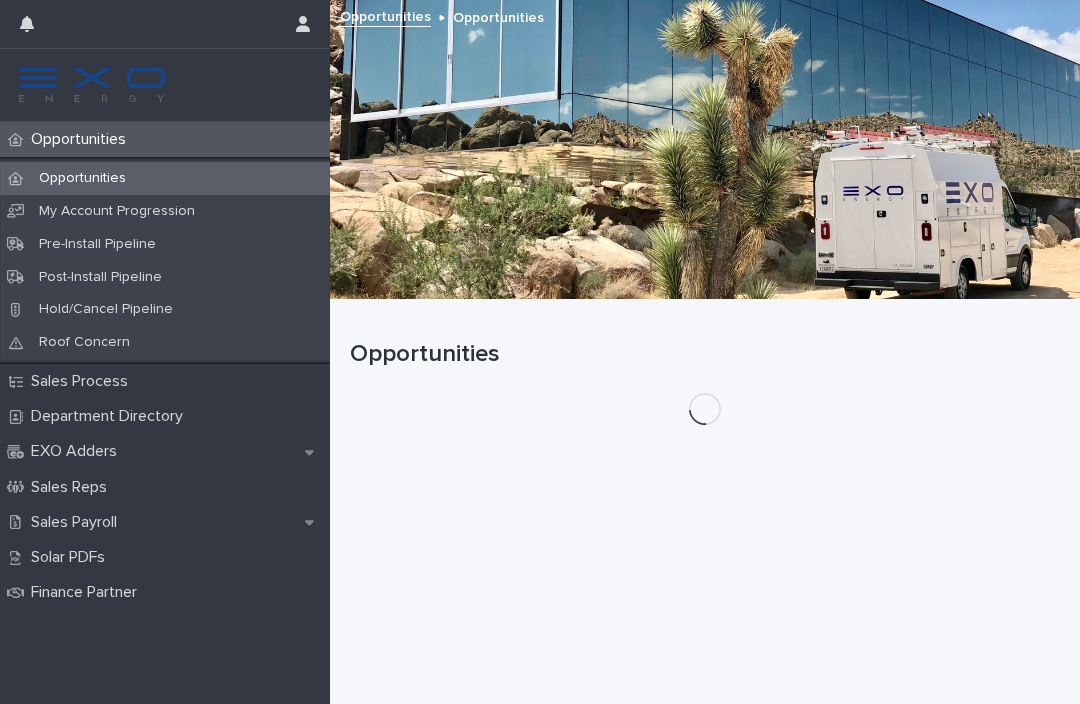 scroll, scrollTop: 0, scrollLeft: 0, axis: both 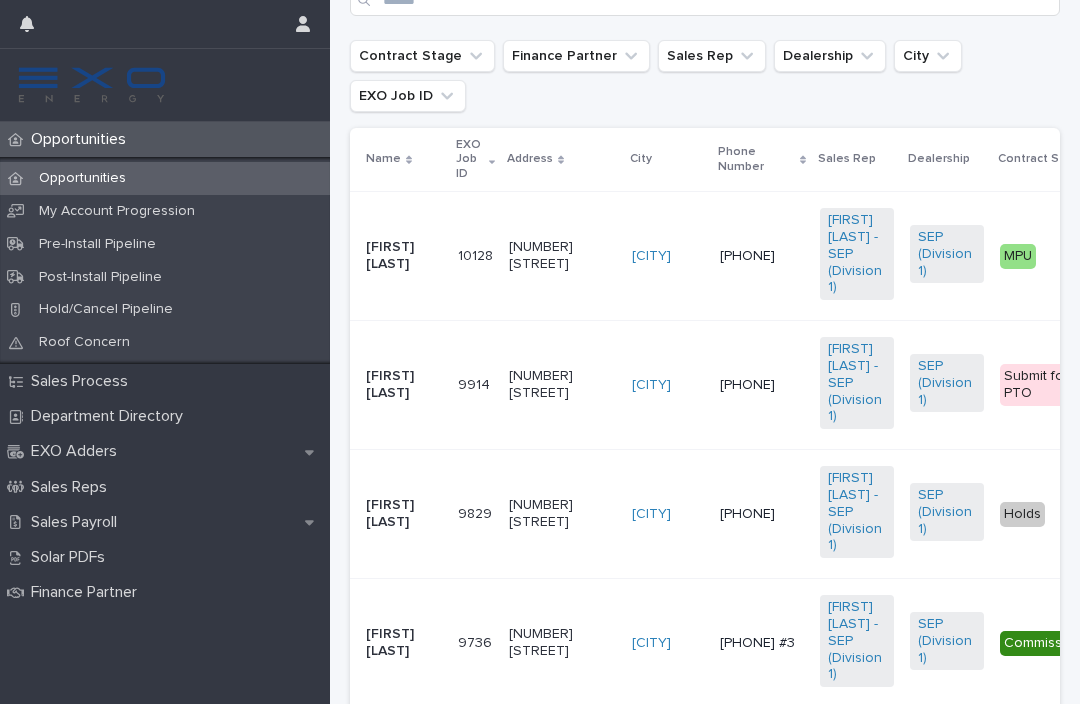 click on "Submit for PTO" at bounding box center [1051, 385] 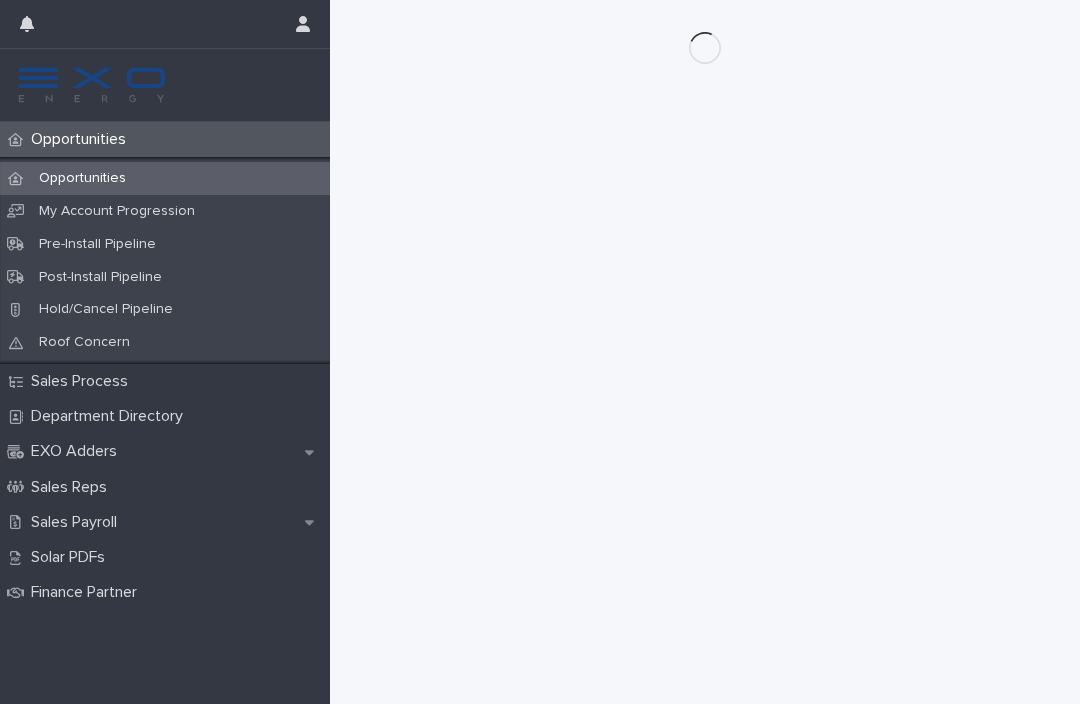 scroll, scrollTop: 0, scrollLeft: 0, axis: both 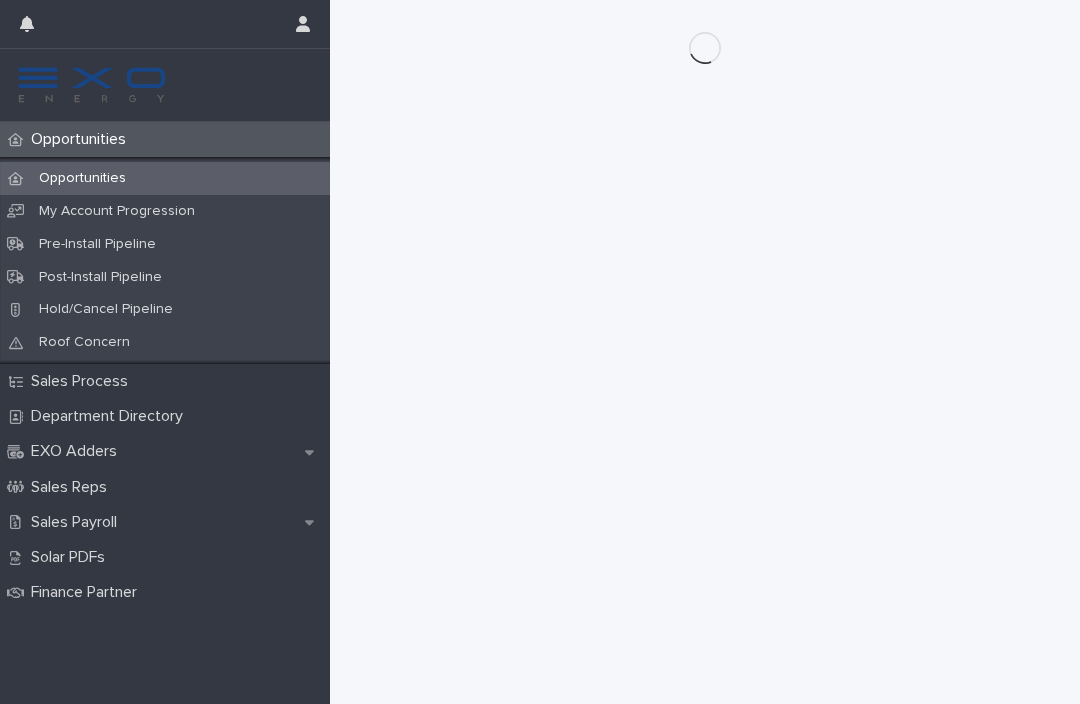 click on "Sales Payroll" at bounding box center [78, 522] 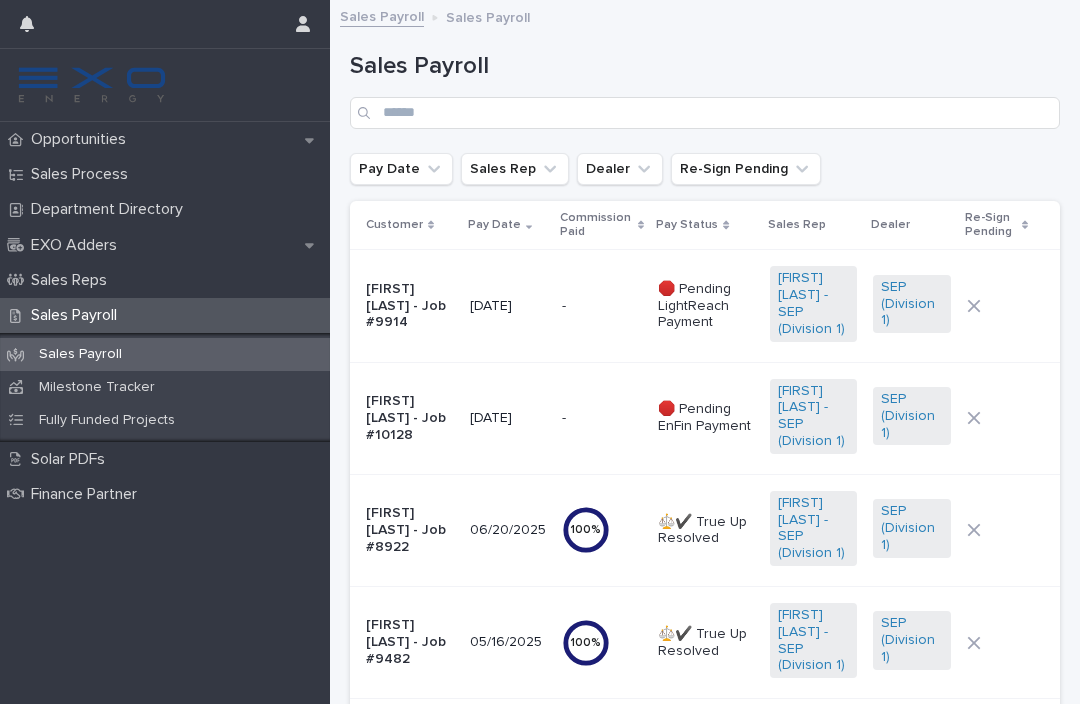 click on "Opportunities" at bounding box center (82, 139) 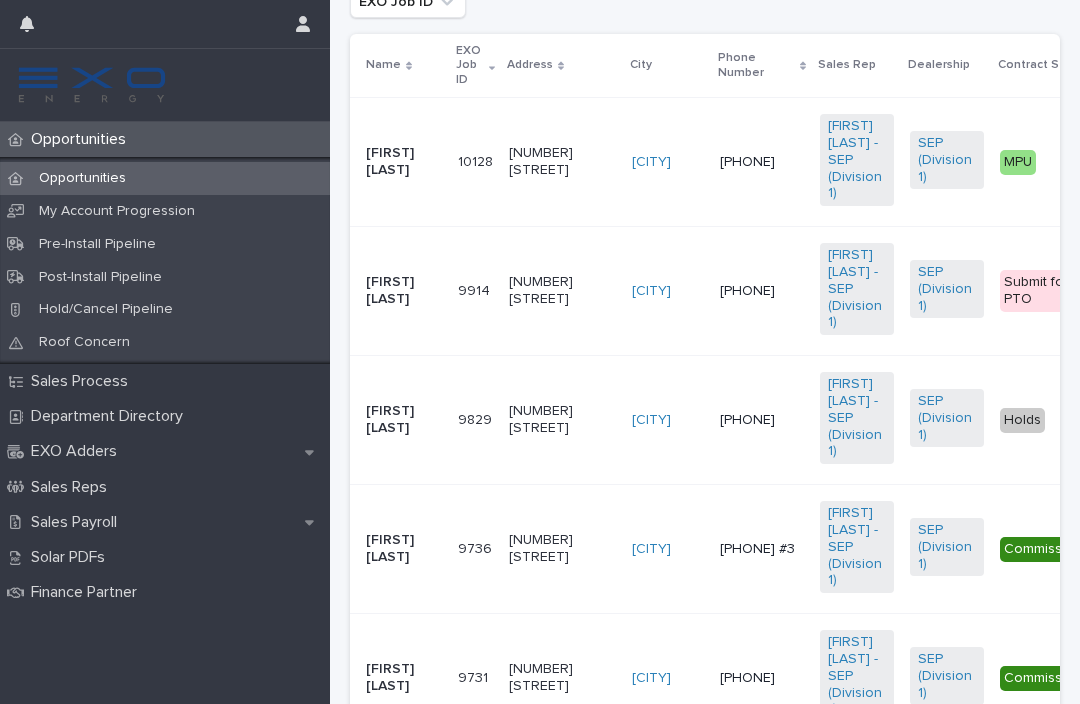 scroll, scrollTop: 625, scrollLeft: 0, axis: vertical 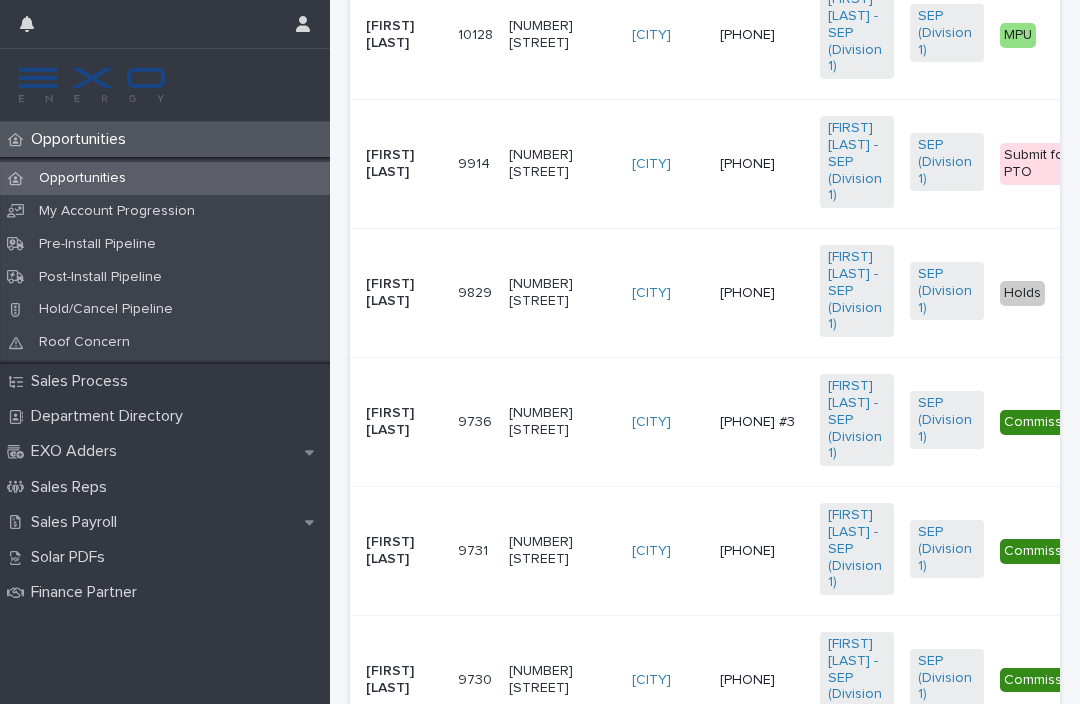 click on "Submit for PTO" at bounding box center (1051, 164) 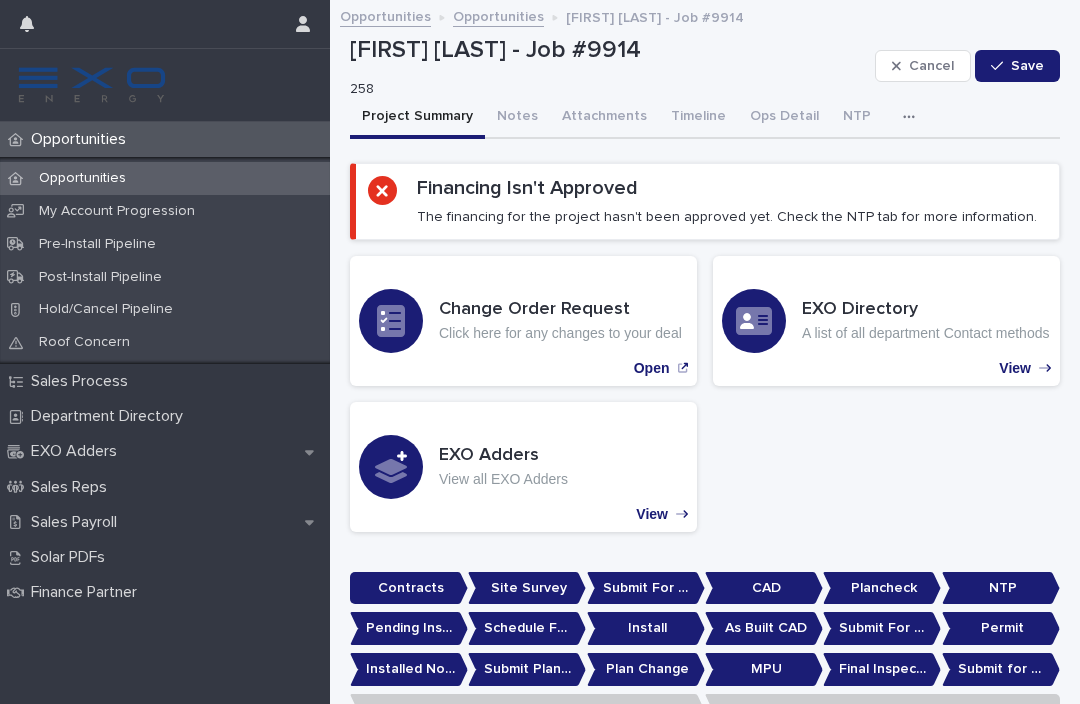 scroll, scrollTop: 0, scrollLeft: 0, axis: both 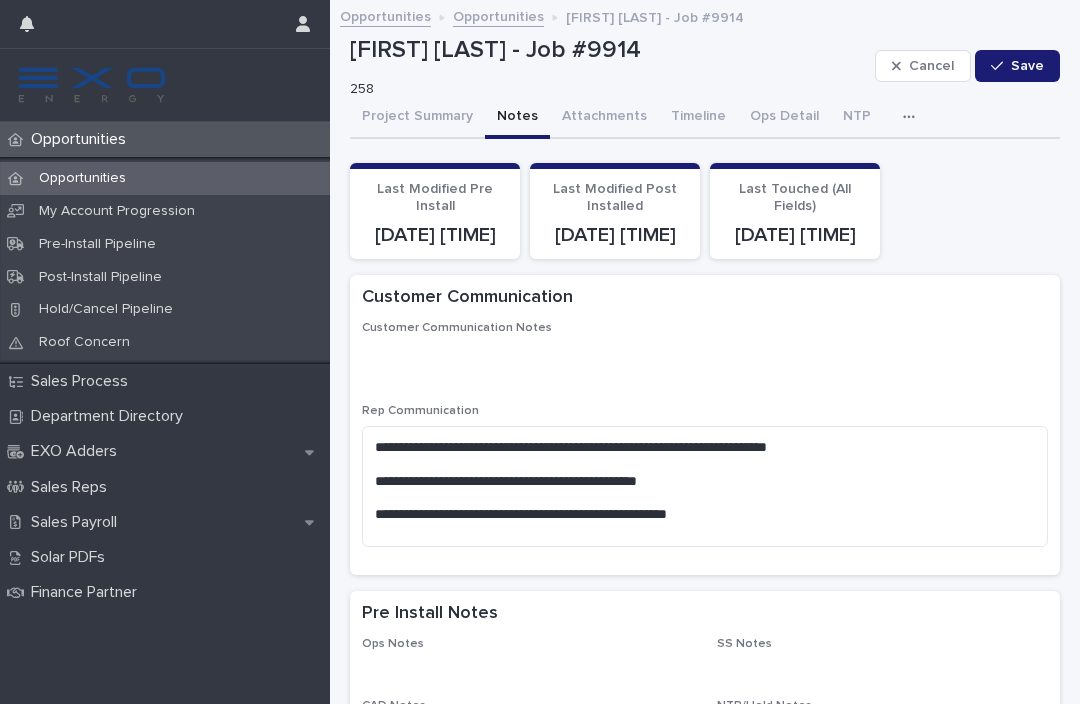 click 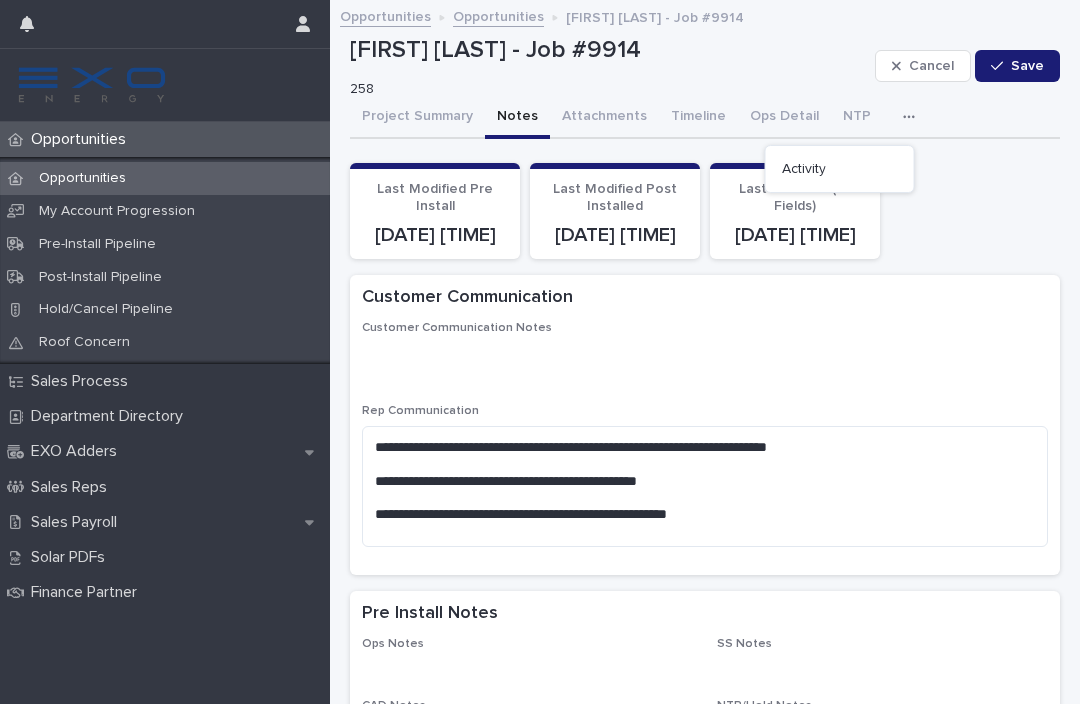 click on "Timeline" at bounding box center [698, 118] 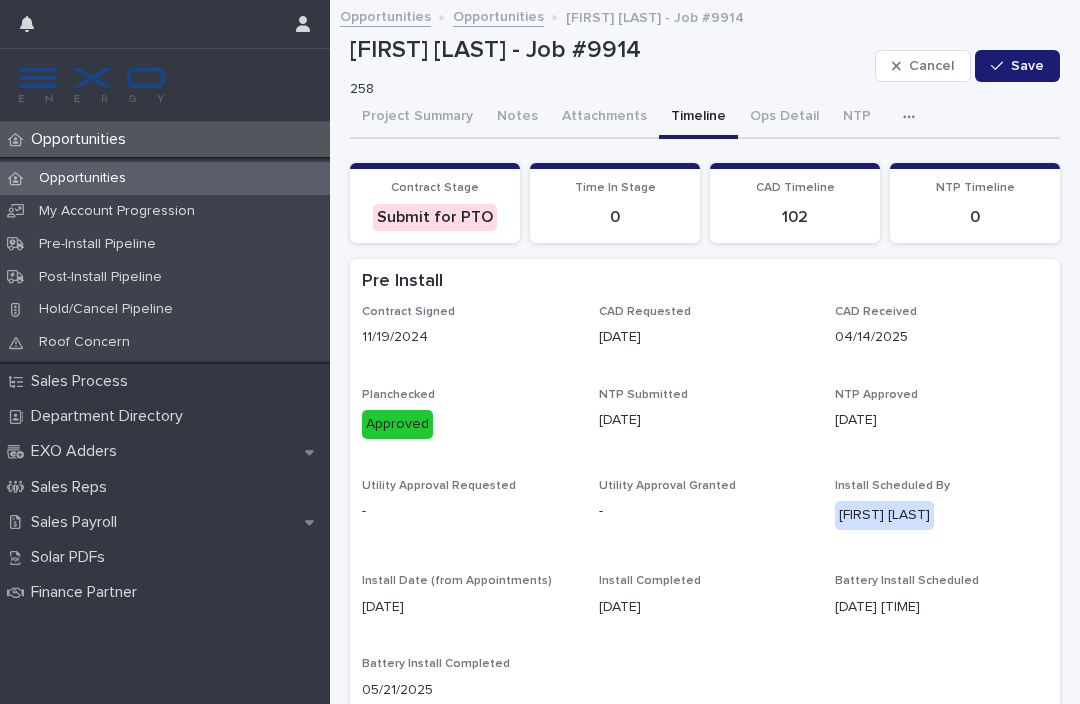 scroll, scrollTop: 0, scrollLeft: 0, axis: both 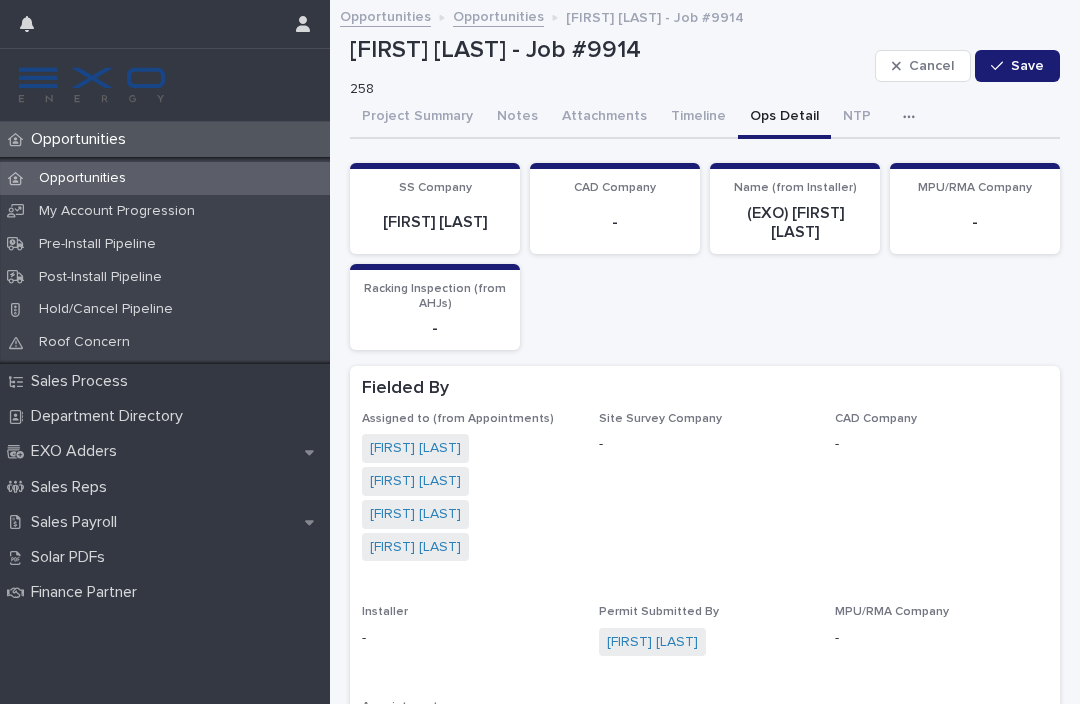 click on "NTP" at bounding box center [857, 118] 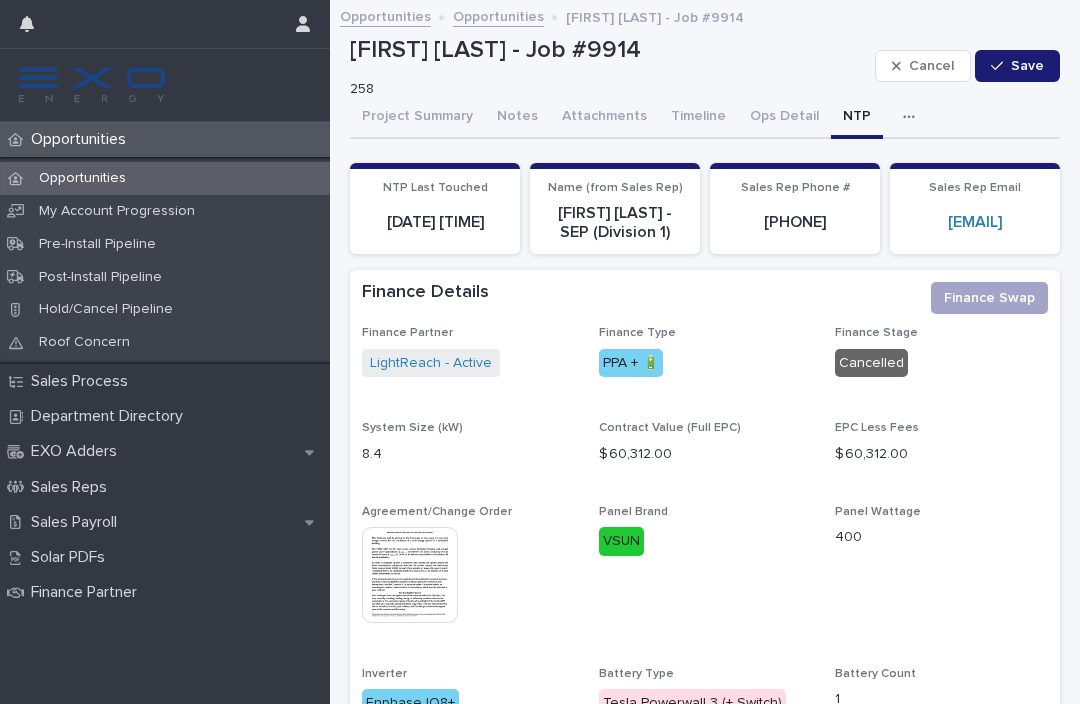 scroll, scrollTop: -1, scrollLeft: 0, axis: vertical 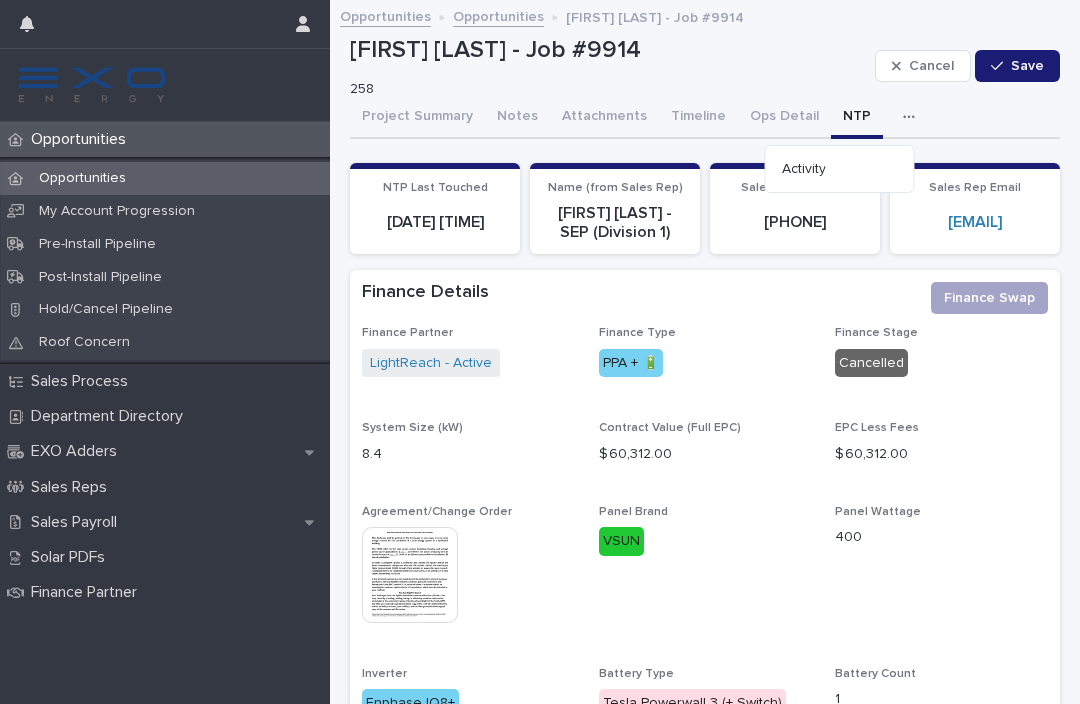 click on "Activity" at bounding box center (840, 169) 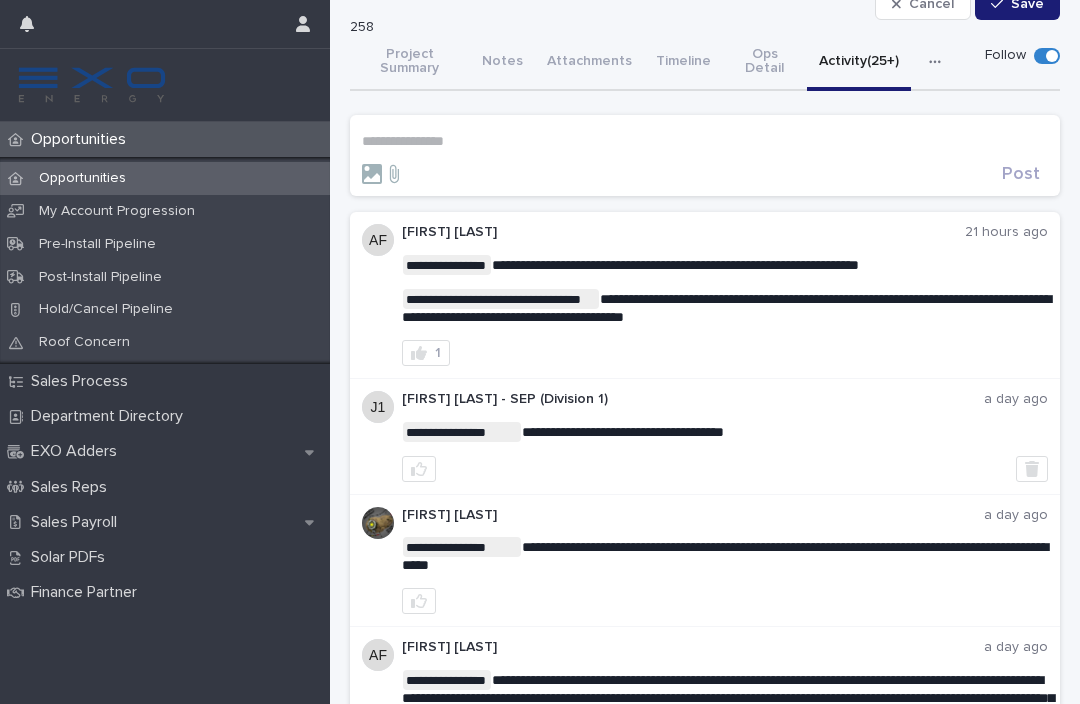 scroll, scrollTop: 67, scrollLeft: 0, axis: vertical 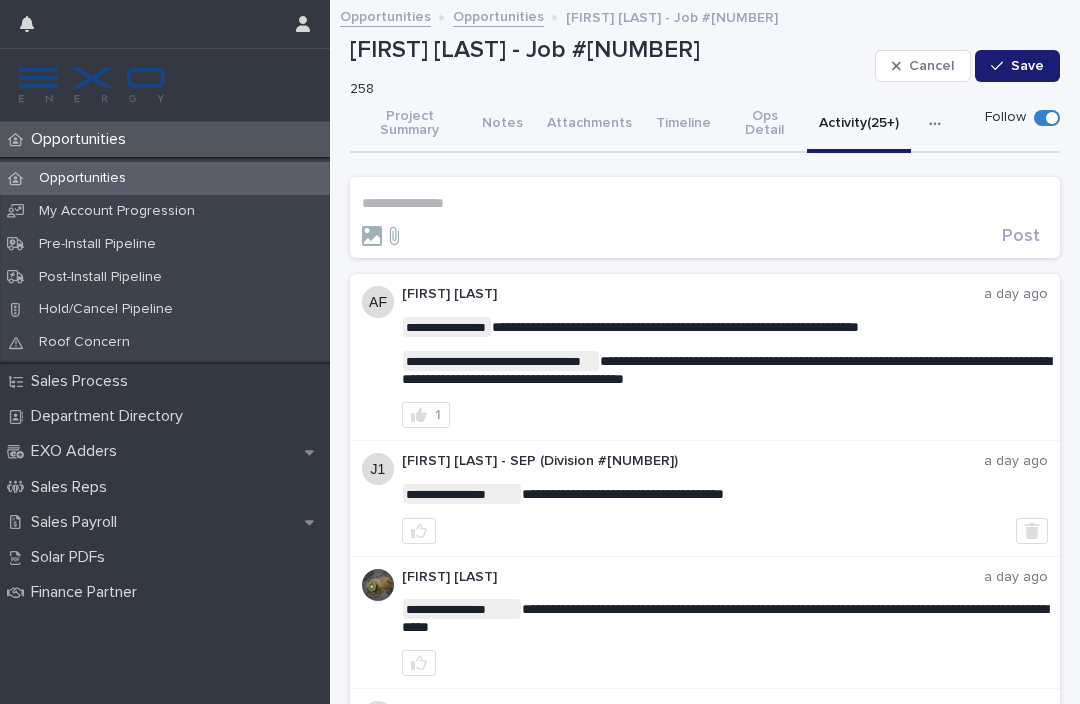 click on "Sales Payroll" at bounding box center (78, 522) 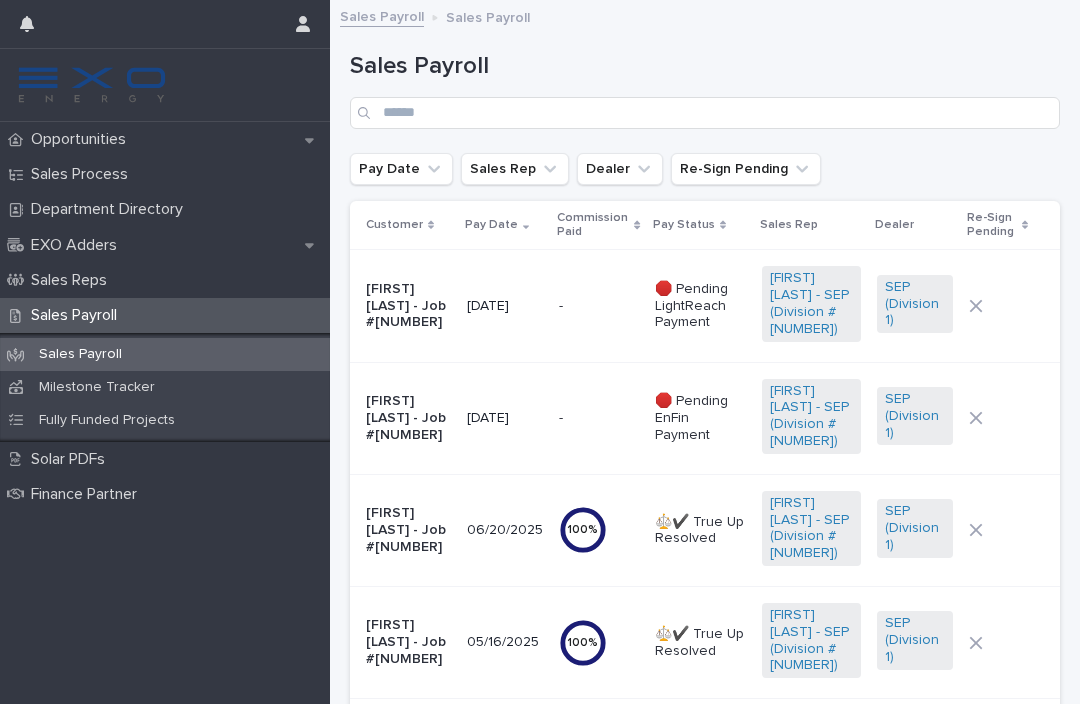 click on "Pay Date" at bounding box center [505, 225] 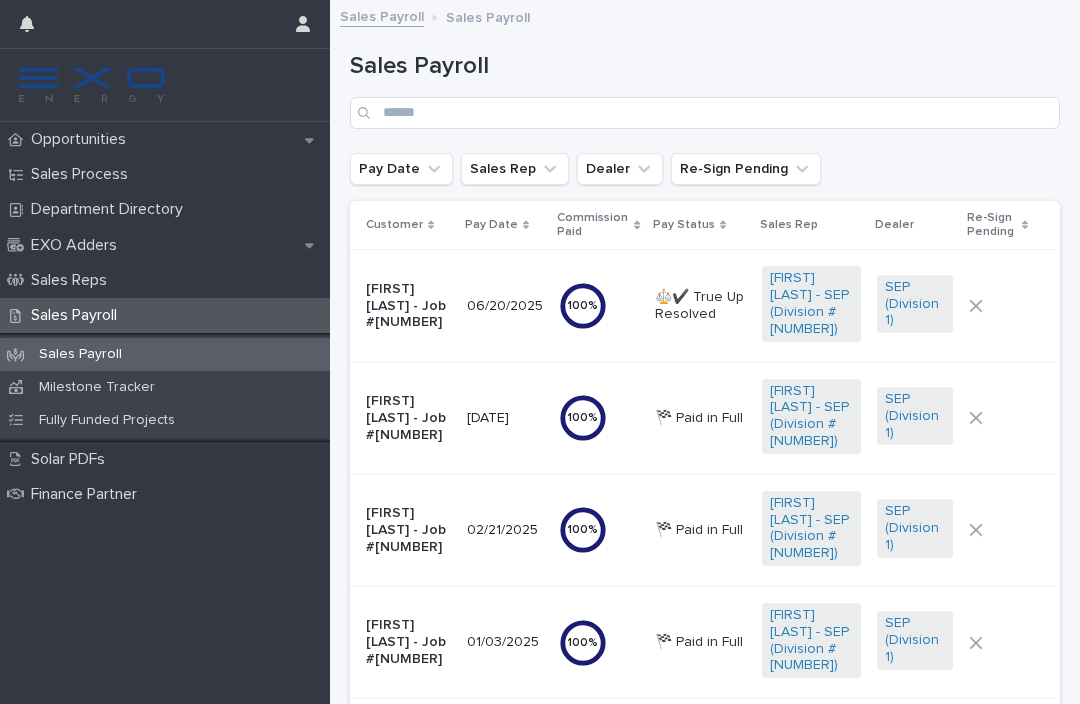 click on "Pay Date" at bounding box center [491, 225] 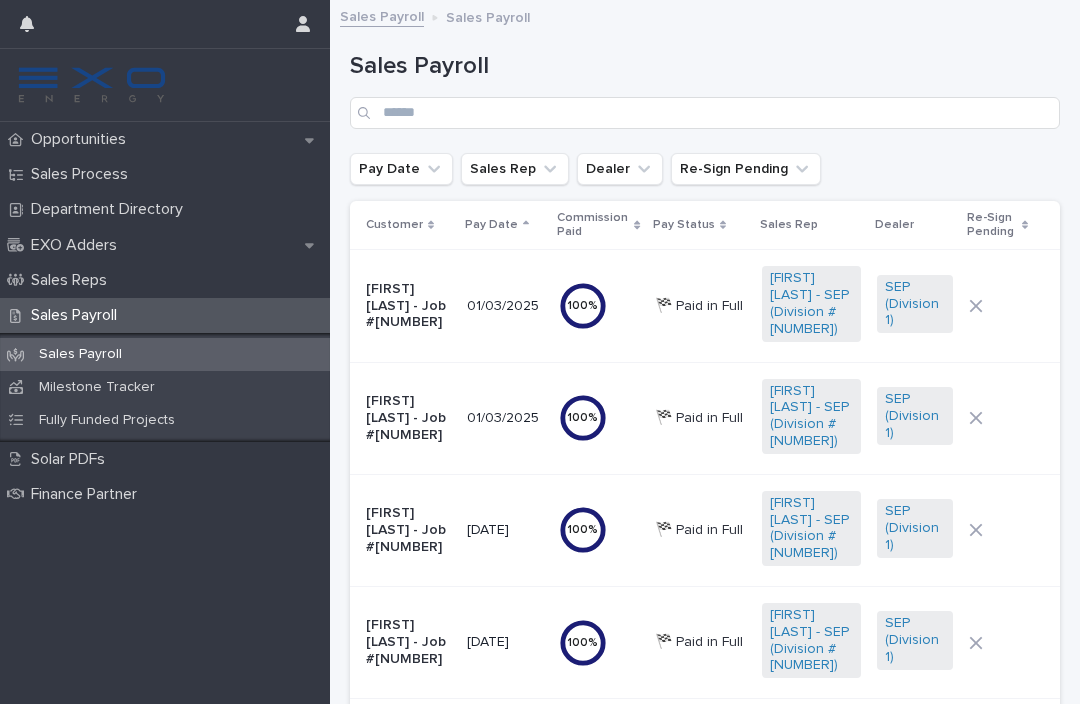 click on "Pay Date" at bounding box center (491, 225) 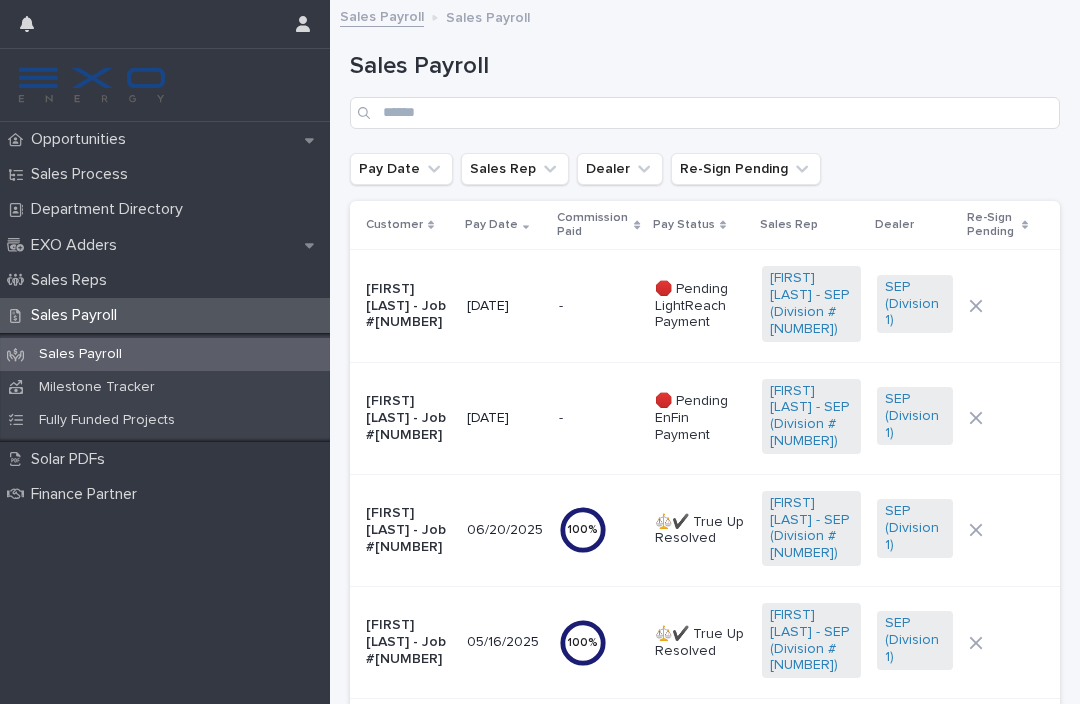 click on "Commission Paid" at bounding box center (593, 225) 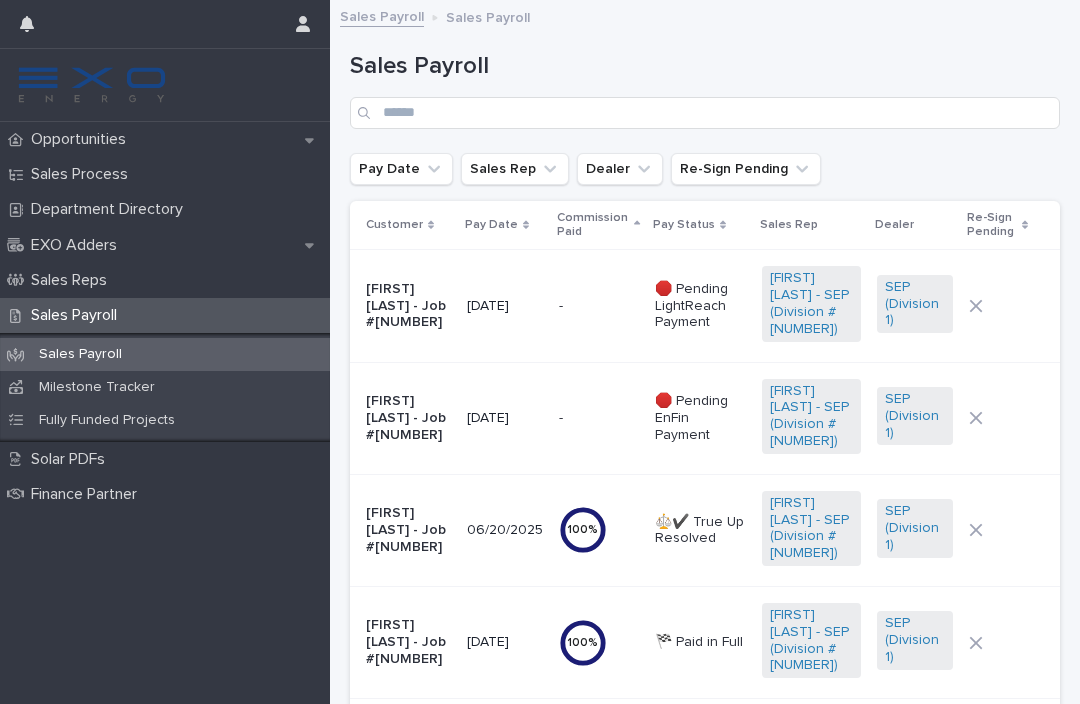 click on "Commission Paid" at bounding box center [593, 225] 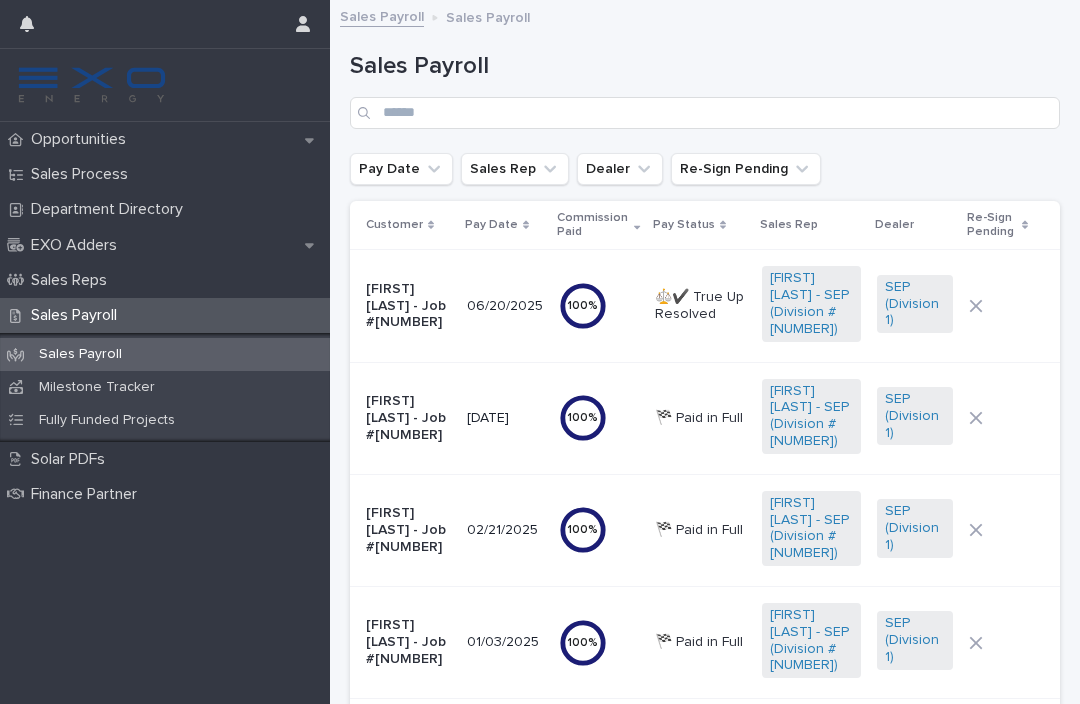 click on "Pay Status" at bounding box center [684, 225] 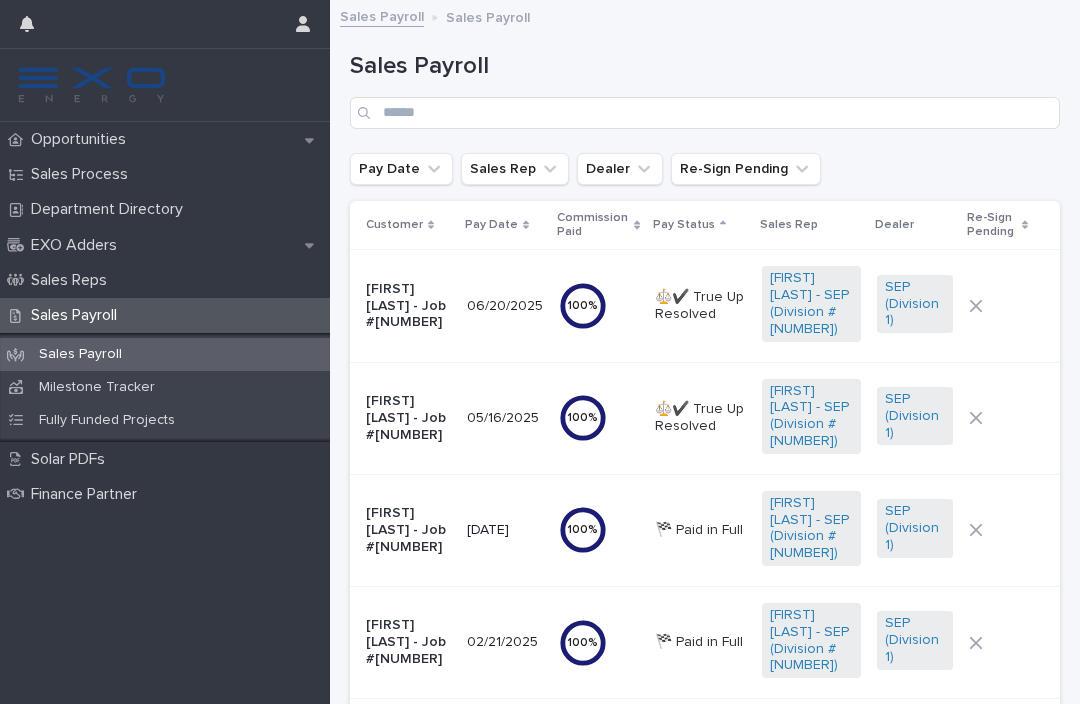 click on "Pay Status" at bounding box center [684, 225] 